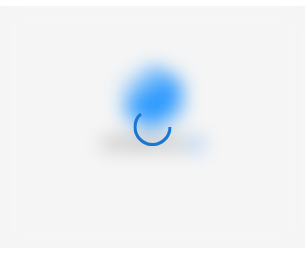 scroll, scrollTop: 0, scrollLeft: 0, axis: both 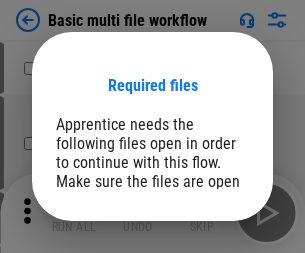 click on "Open" at bounding box center [209, 265] 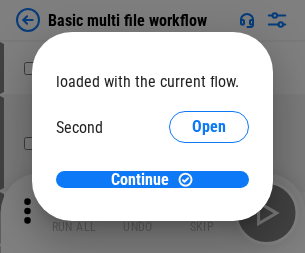 click on "Open" at bounding box center [209, 188] 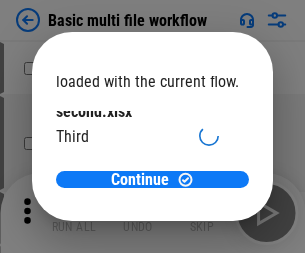scroll, scrollTop: 57, scrollLeft: 0, axis: vertical 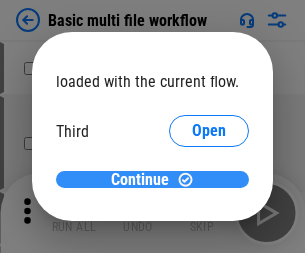 click on "Continue" at bounding box center [140, 180] 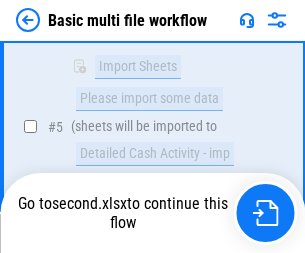 scroll, scrollTop: 696, scrollLeft: 0, axis: vertical 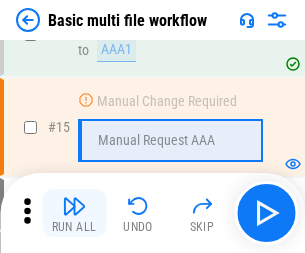 click at bounding box center (74, 206) 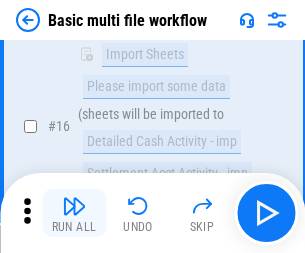 click at bounding box center (74, 206) 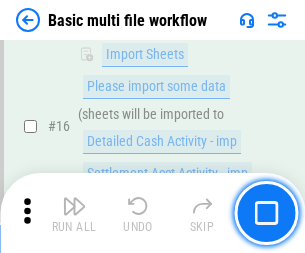 scroll, scrollTop: 1331, scrollLeft: 0, axis: vertical 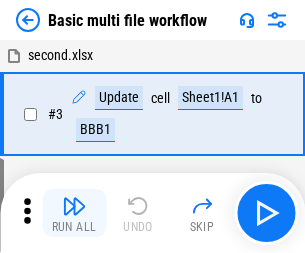 click at bounding box center (74, 206) 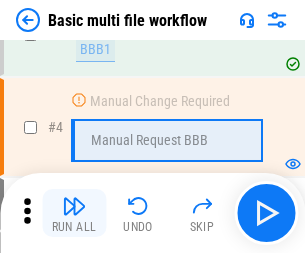 click at bounding box center [74, 206] 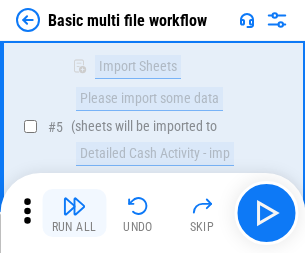 click at bounding box center (74, 206) 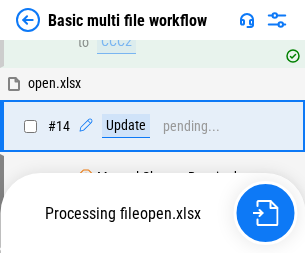 scroll, scrollTop: 1190, scrollLeft: 0, axis: vertical 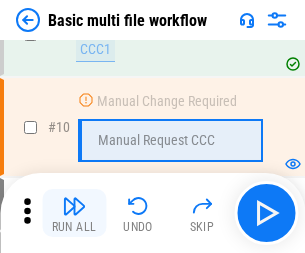 click at bounding box center [74, 206] 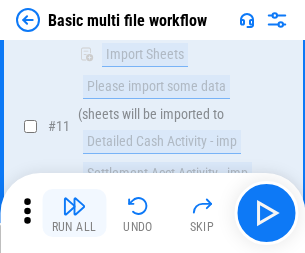 click at bounding box center (74, 206) 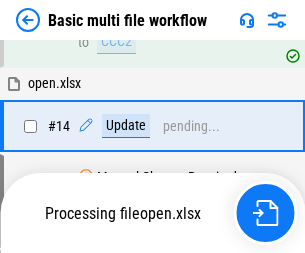 scroll, scrollTop: 1046, scrollLeft: 0, axis: vertical 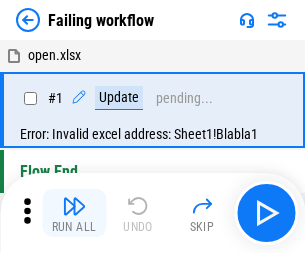 click at bounding box center (74, 206) 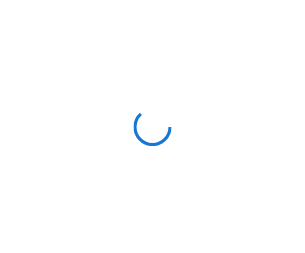 scroll, scrollTop: 0, scrollLeft: 0, axis: both 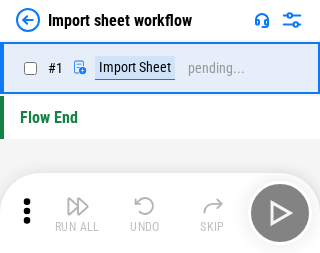 click at bounding box center [78, 206] 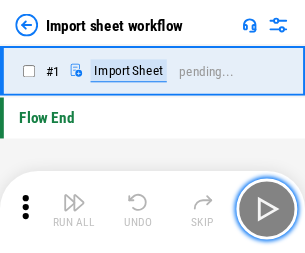 scroll, scrollTop: 7, scrollLeft: 0, axis: vertical 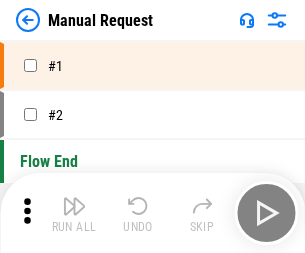 click at bounding box center (74, 206) 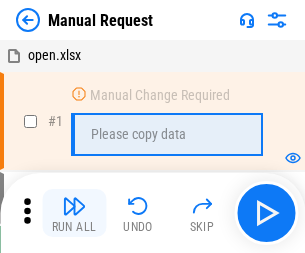 click at bounding box center (74, 206) 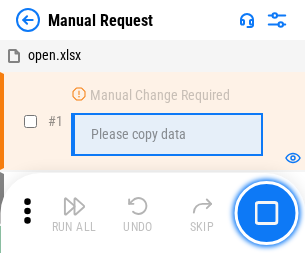 scroll, scrollTop: 68, scrollLeft: 0, axis: vertical 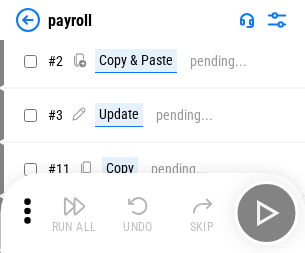 click at bounding box center [74, 206] 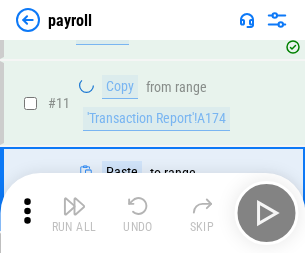 scroll, scrollTop: 247, scrollLeft: 0, axis: vertical 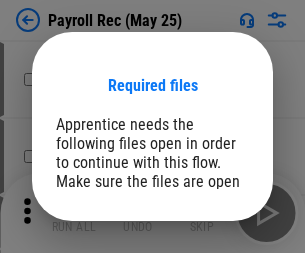 click on "Open" at bounding box center (209, 287) 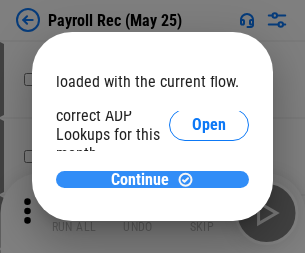 click on "Continue" at bounding box center (140, 180) 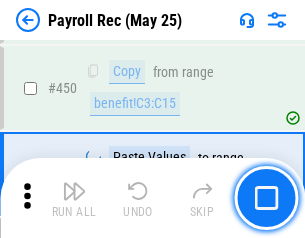 scroll, scrollTop: 10454, scrollLeft: 0, axis: vertical 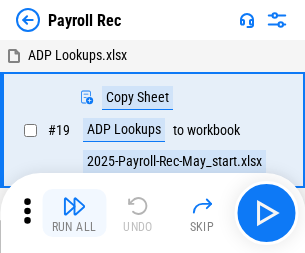 click at bounding box center (74, 206) 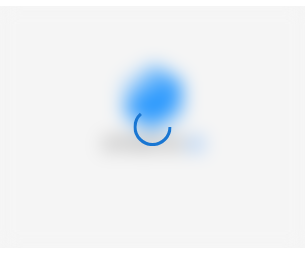 scroll, scrollTop: 0, scrollLeft: 0, axis: both 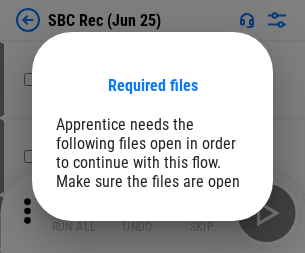 click on "Open" at bounding box center (209, 287) 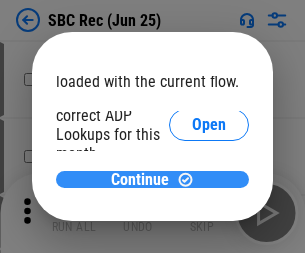 click on "Continue" at bounding box center (140, 180) 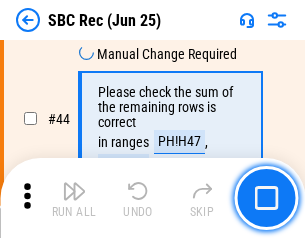 click at bounding box center (74, 191) 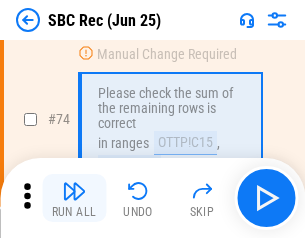 click at bounding box center (74, 191) 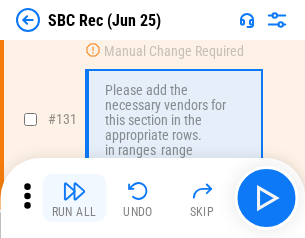 click at bounding box center [74, 191] 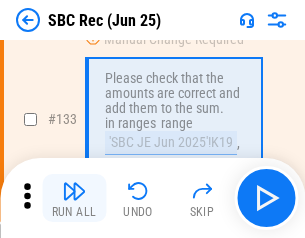 click at bounding box center [74, 191] 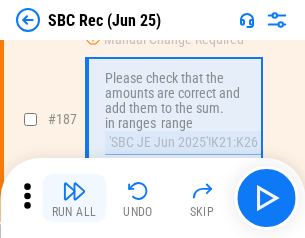 click at bounding box center (74, 191) 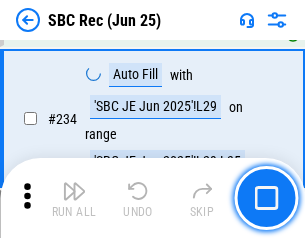 scroll, scrollTop: 6425, scrollLeft: 0, axis: vertical 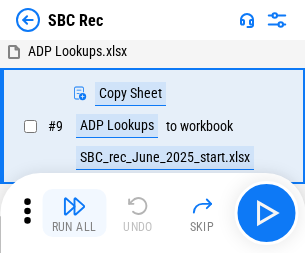 click at bounding box center [74, 206] 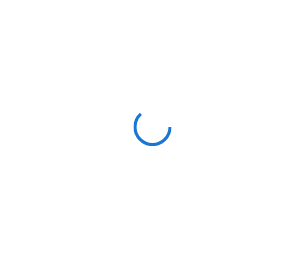 scroll, scrollTop: 0, scrollLeft: 0, axis: both 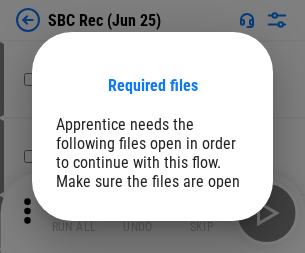 click on "Open" at bounding box center [209, 287] 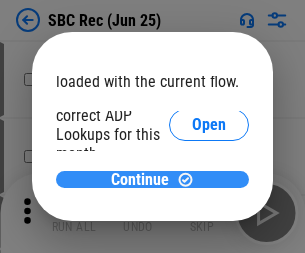 click on "Continue" at bounding box center (140, 180) 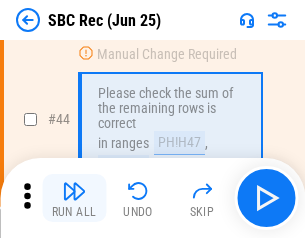 click at bounding box center (74, 191) 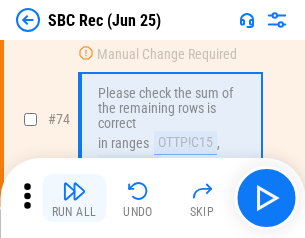 click at bounding box center (74, 191) 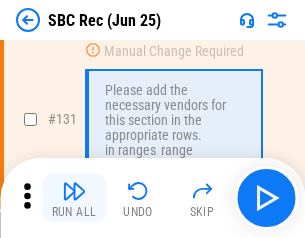 click at bounding box center (74, 191) 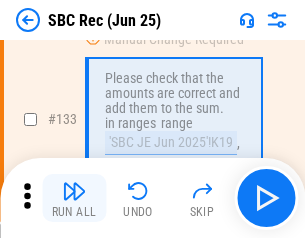 click at bounding box center (74, 191) 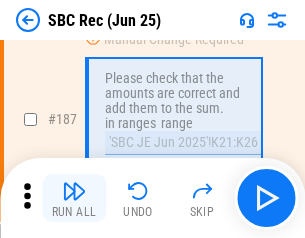 click at bounding box center (74, 191) 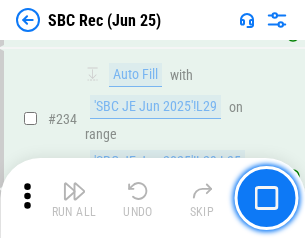 scroll, scrollTop: 6425, scrollLeft: 0, axis: vertical 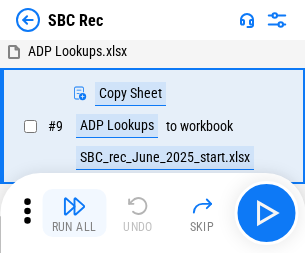 click at bounding box center [74, 206] 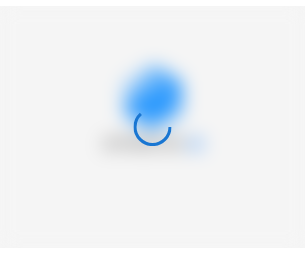 scroll, scrollTop: 0, scrollLeft: 0, axis: both 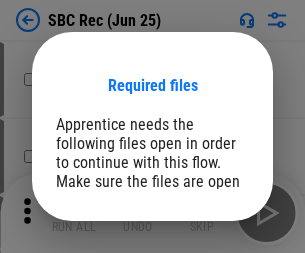click on "Open" at bounding box center [209, 287] 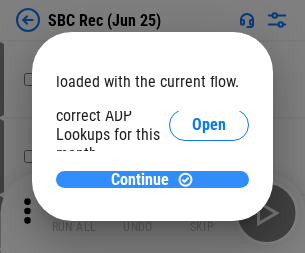 click on "Continue" at bounding box center (140, 180) 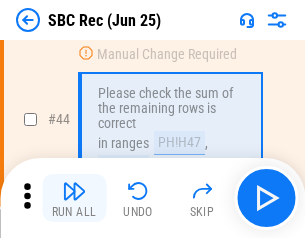click at bounding box center (74, 191) 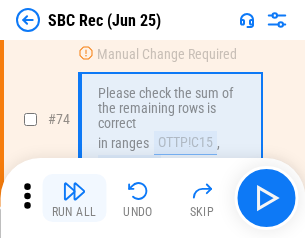 click at bounding box center [74, 191] 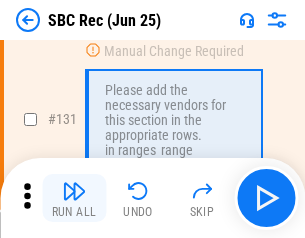 click at bounding box center (74, 191) 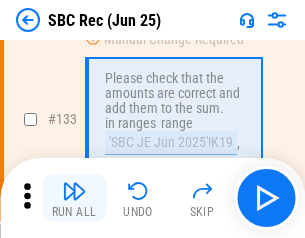 click at bounding box center (74, 191) 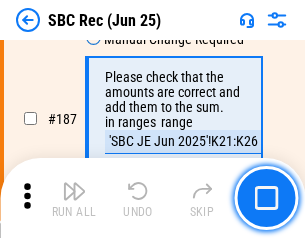 click at bounding box center [74, 191] 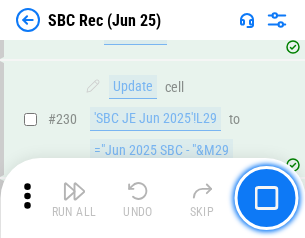 scroll, scrollTop: 6425, scrollLeft: 0, axis: vertical 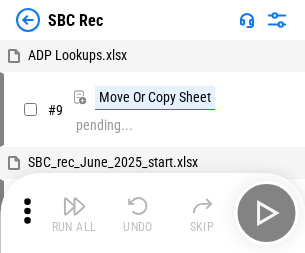 click at bounding box center (74, 206) 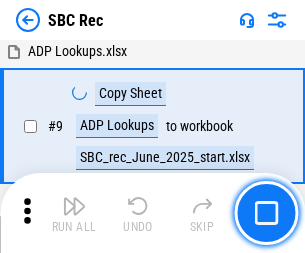 scroll, scrollTop: 131, scrollLeft: 0, axis: vertical 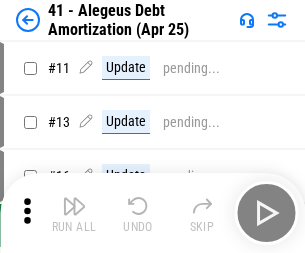 click at bounding box center (74, 206) 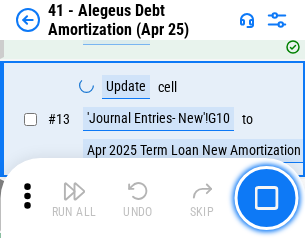 scroll, scrollTop: 247, scrollLeft: 0, axis: vertical 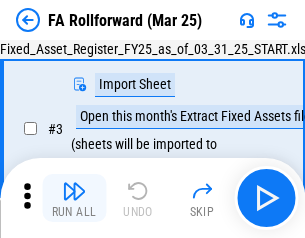click at bounding box center [74, 191] 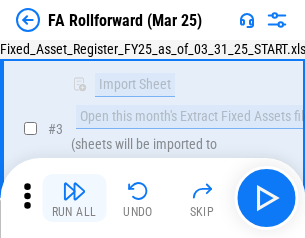 click at bounding box center (74, 191) 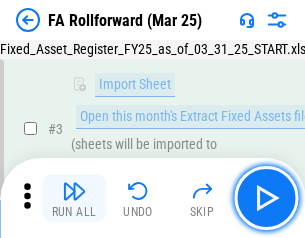 scroll, scrollTop: 184, scrollLeft: 0, axis: vertical 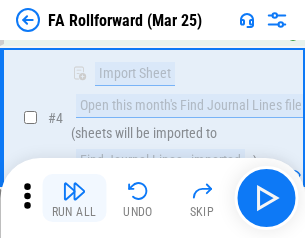 click at bounding box center [74, 191] 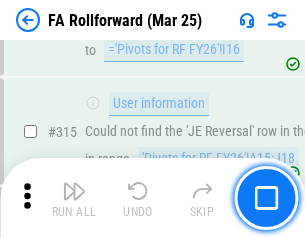 scroll, scrollTop: 9517, scrollLeft: 0, axis: vertical 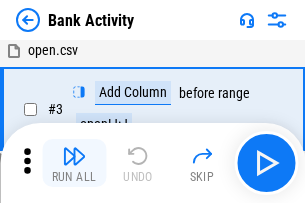 click at bounding box center (74, 156) 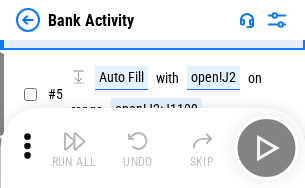 scroll, scrollTop: 106, scrollLeft: 0, axis: vertical 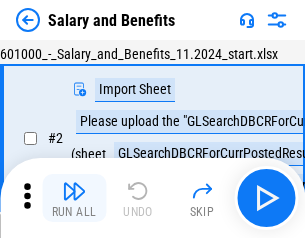 click at bounding box center [74, 191] 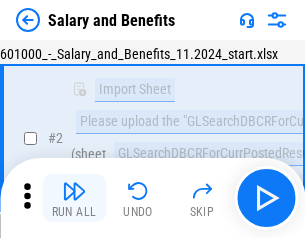click at bounding box center (74, 191) 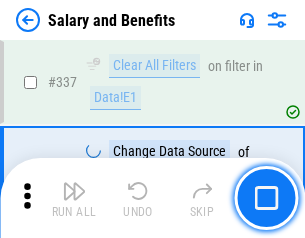 scroll, scrollTop: 9364, scrollLeft: 0, axis: vertical 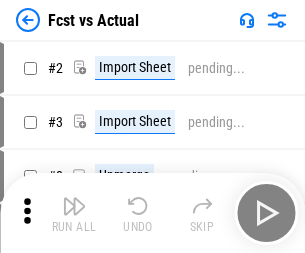click at bounding box center (74, 206) 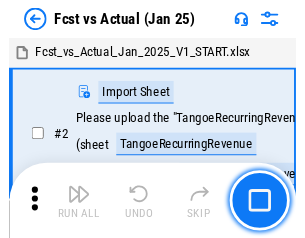 scroll, scrollTop: 26, scrollLeft: 0, axis: vertical 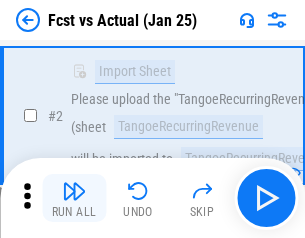 click at bounding box center (74, 191) 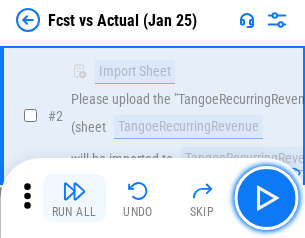 scroll, scrollTop: 187, scrollLeft: 0, axis: vertical 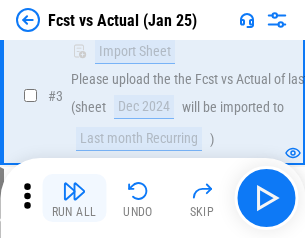 click at bounding box center (74, 191) 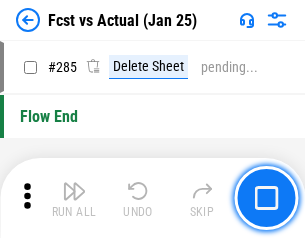 scroll, scrollTop: 9465, scrollLeft: 0, axis: vertical 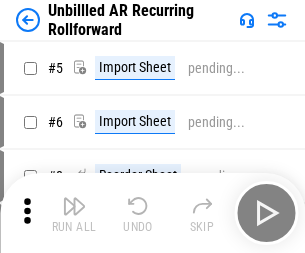 click at bounding box center [74, 206] 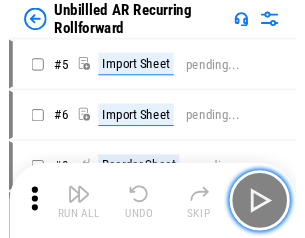 scroll, scrollTop: 43, scrollLeft: 0, axis: vertical 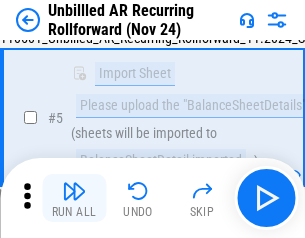 click at bounding box center [74, 191] 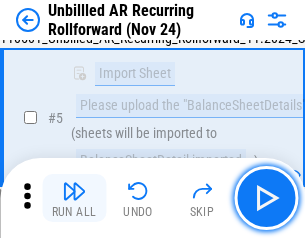 scroll, scrollTop: 188, scrollLeft: 0, axis: vertical 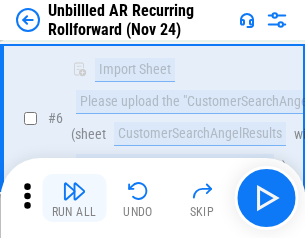 click at bounding box center (74, 191) 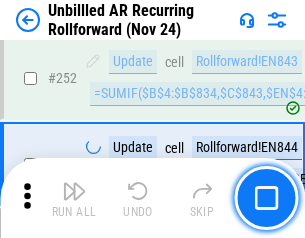 scroll, scrollTop: 6793, scrollLeft: 0, axis: vertical 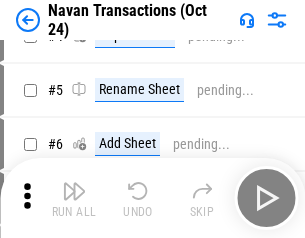 click at bounding box center (74, 191) 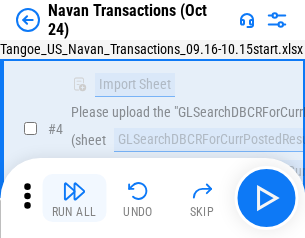 click at bounding box center [74, 191] 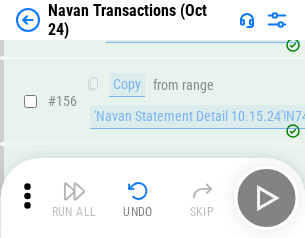 scroll, scrollTop: 6484, scrollLeft: 0, axis: vertical 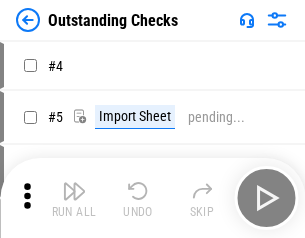click at bounding box center [74, 191] 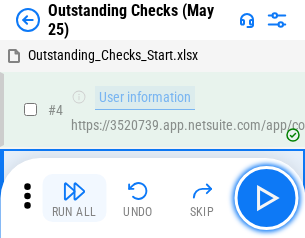 scroll, scrollTop: 84, scrollLeft: 0, axis: vertical 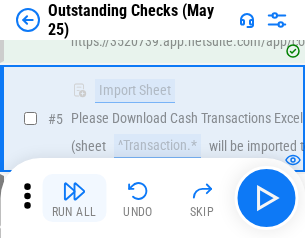 click at bounding box center [74, 191] 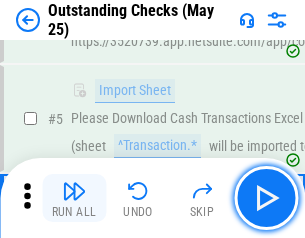 scroll, scrollTop: 209, scrollLeft: 0, axis: vertical 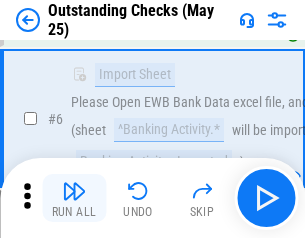 click at bounding box center (74, 191) 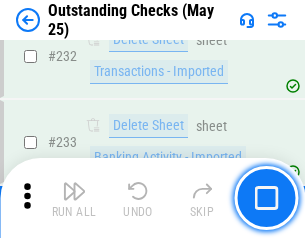 scroll, scrollTop: 6073, scrollLeft: 0, axis: vertical 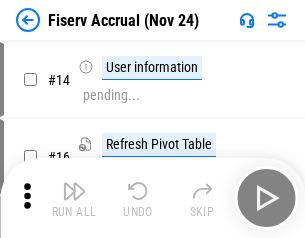 click at bounding box center [74, 191] 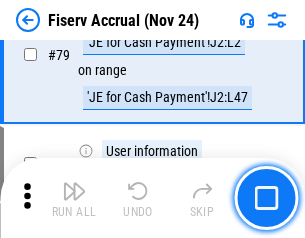 scroll, scrollTop: 2628, scrollLeft: 0, axis: vertical 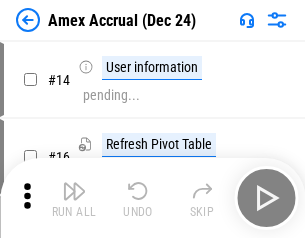 click at bounding box center (74, 191) 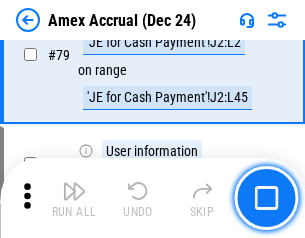 scroll, scrollTop: 2596, scrollLeft: 0, axis: vertical 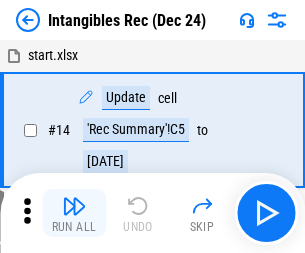 click at bounding box center [74, 206] 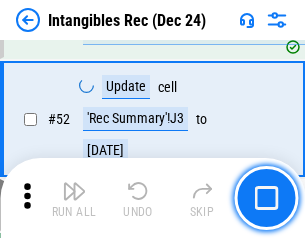 scroll, scrollTop: 779, scrollLeft: 0, axis: vertical 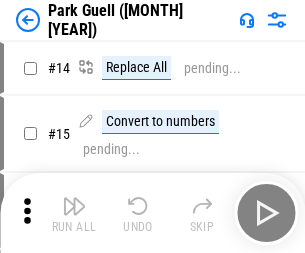 click at bounding box center [74, 206] 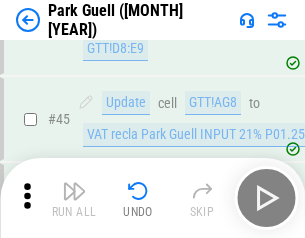 scroll, scrollTop: 2501, scrollLeft: 0, axis: vertical 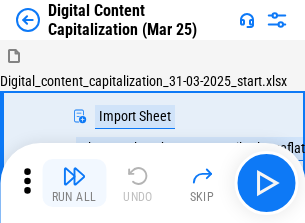 click at bounding box center [74, 176] 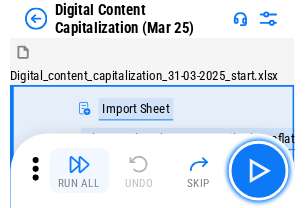 scroll, scrollTop: 58, scrollLeft: 0, axis: vertical 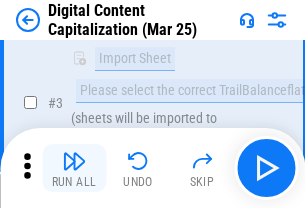 click at bounding box center [74, 161] 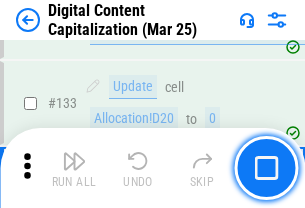 scroll, scrollTop: 2121, scrollLeft: 0, axis: vertical 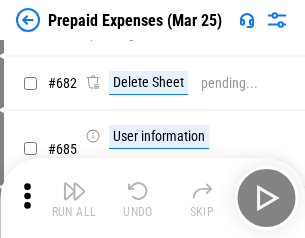 click at bounding box center (74, 191) 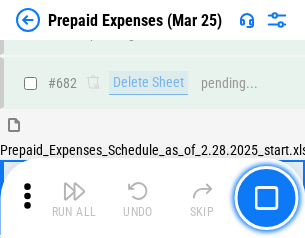 scroll, scrollTop: 5381, scrollLeft: 0, axis: vertical 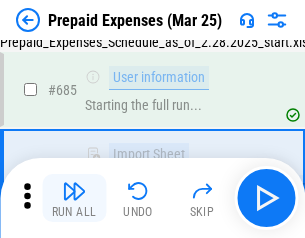 click at bounding box center [74, 191] 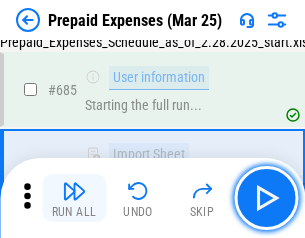 scroll, scrollTop: 5499, scrollLeft: 0, axis: vertical 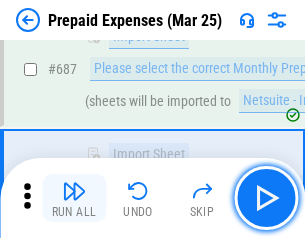 click at bounding box center [74, 191] 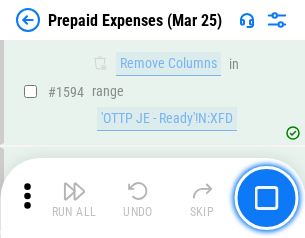 scroll, scrollTop: 19472, scrollLeft: 0, axis: vertical 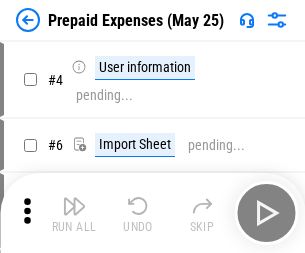 click at bounding box center [74, 206] 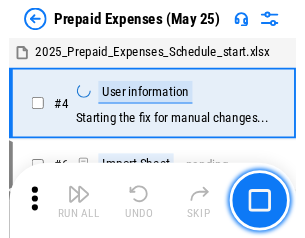 scroll, scrollTop: 88, scrollLeft: 0, axis: vertical 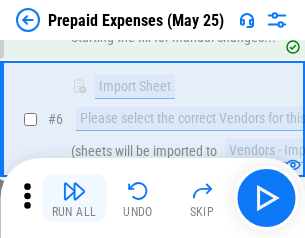 click at bounding box center [74, 191] 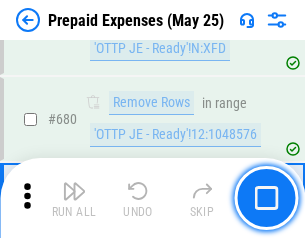 scroll, scrollTop: 6964, scrollLeft: 0, axis: vertical 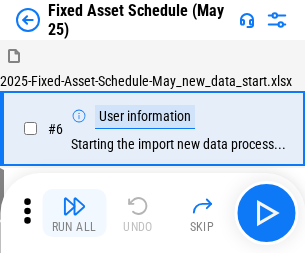 click at bounding box center [74, 206] 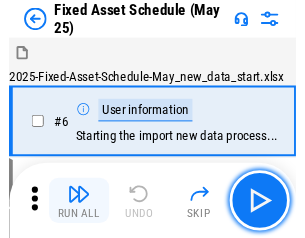 scroll, scrollTop: 108, scrollLeft: 0, axis: vertical 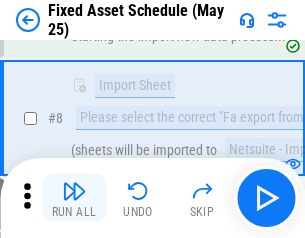 click at bounding box center (74, 191) 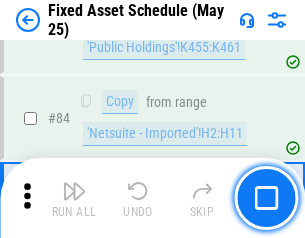 scroll, scrollTop: 2748, scrollLeft: 0, axis: vertical 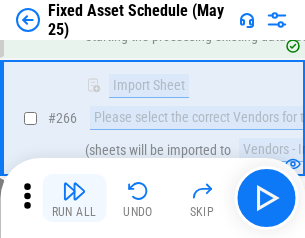 click at bounding box center [74, 191] 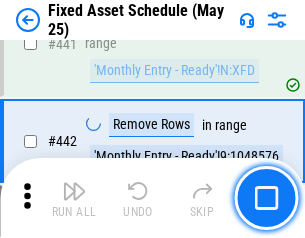 scroll, scrollTop: 8940, scrollLeft: 0, axis: vertical 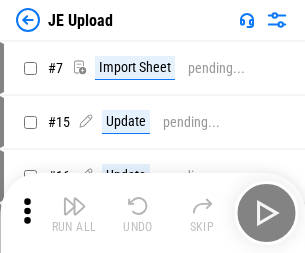 click at bounding box center (74, 206) 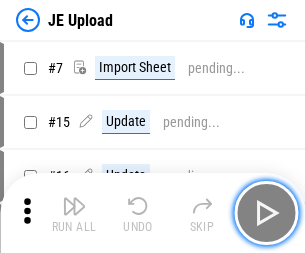 scroll, scrollTop: 7, scrollLeft: 0, axis: vertical 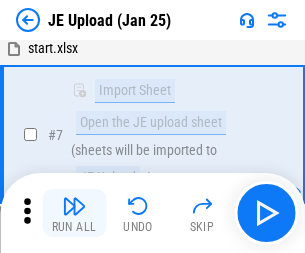 click at bounding box center [74, 206] 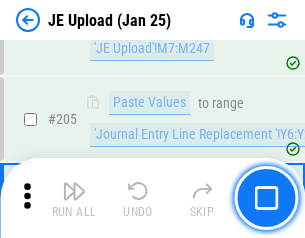 scroll, scrollTop: 4826, scrollLeft: 0, axis: vertical 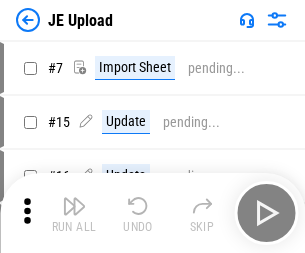 click at bounding box center (74, 206) 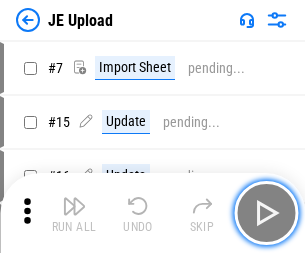 scroll, scrollTop: 7, scrollLeft: 0, axis: vertical 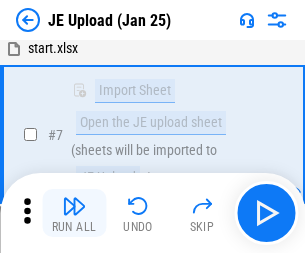 click at bounding box center [74, 206] 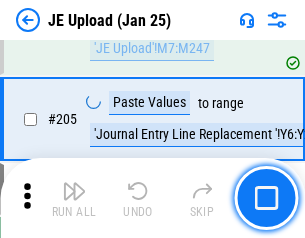 scroll, scrollTop: 4826, scrollLeft: 0, axis: vertical 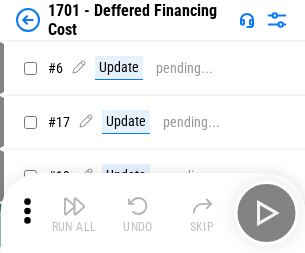 click at bounding box center [74, 206] 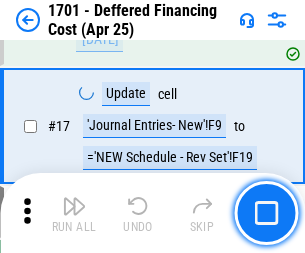 scroll, scrollTop: 240, scrollLeft: 0, axis: vertical 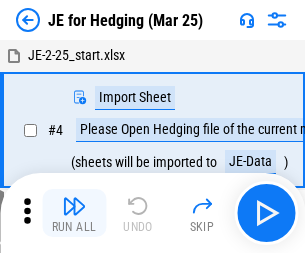 click at bounding box center (74, 206) 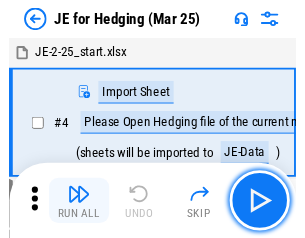 scroll, scrollTop: 3, scrollLeft: 0, axis: vertical 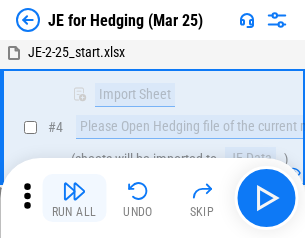 click at bounding box center [74, 191] 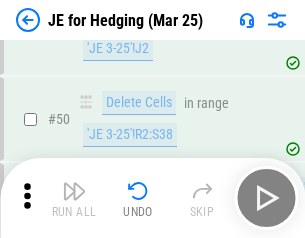 scroll, scrollTop: 1295, scrollLeft: 0, axis: vertical 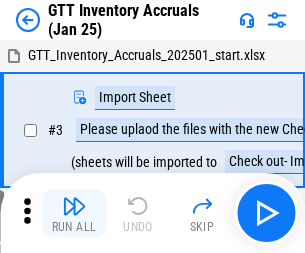 click at bounding box center (74, 206) 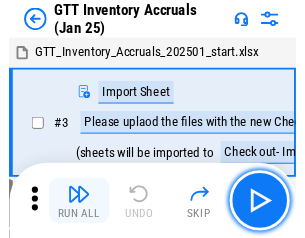 scroll, scrollTop: 3, scrollLeft: 0, axis: vertical 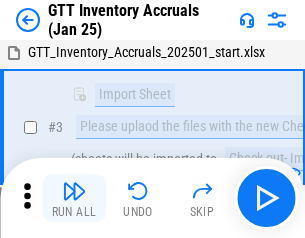 click at bounding box center (74, 191) 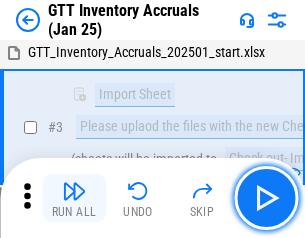scroll, scrollTop: 129, scrollLeft: 0, axis: vertical 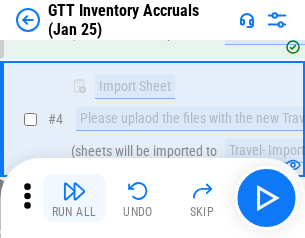 click at bounding box center [74, 191] 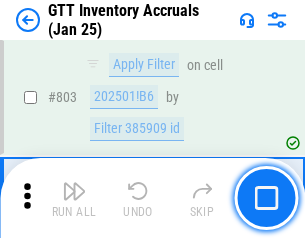 scroll, scrollTop: 15180, scrollLeft: 0, axis: vertical 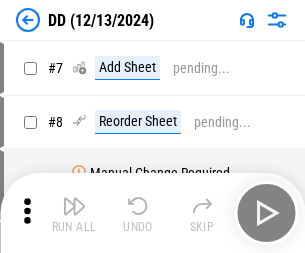click at bounding box center [74, 206] 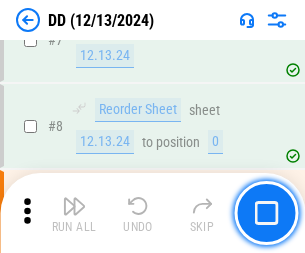 scroll, scrollTop: 193, scrollLeft: 0, axis: vertical 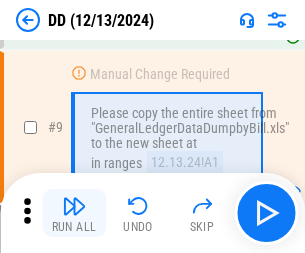 click at bounding box center (74, 206) 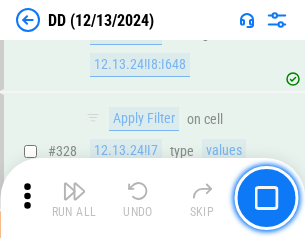 scroll, scrollTop: 8948, scrollLeft: 0, axis: vertical 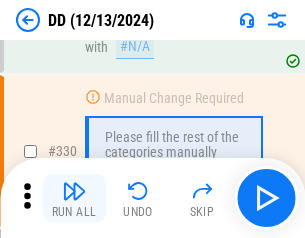 click at bounding box center [74, 191] 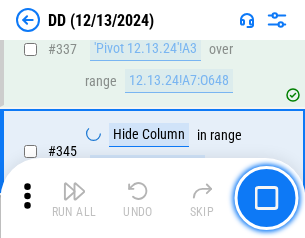 scroll, scrollTop: 9572, scrollLeft: 0, axis: vertical 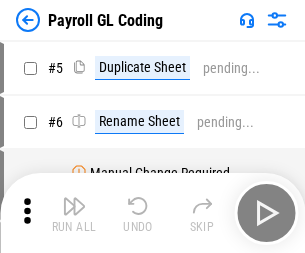 click at bounding box center [74, 206] 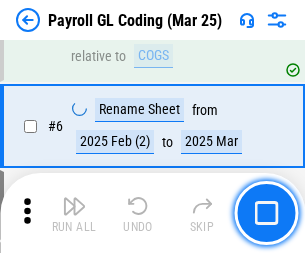 scroll, scrollTop: 240, scrollLeft: 0, axis: vertical 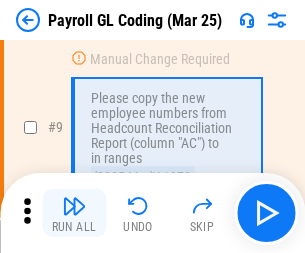 click at bounding box center [74, 206] 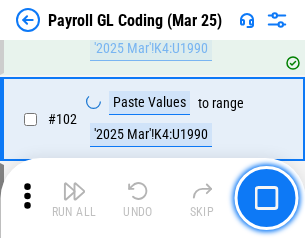 scroll, scrollTop: 4692, scrollLeft: 0, axis: vertical 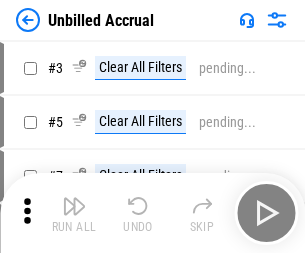 click at bounding box center (74, 206) 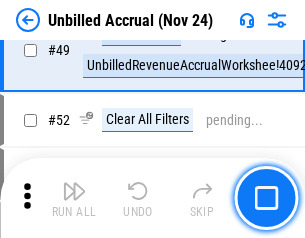 scroll, scrollTop: 1814, scrollLeft: 0, axis: vertical 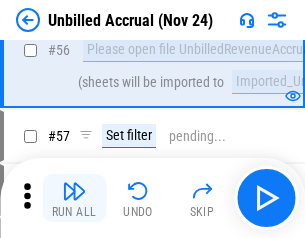 click at bounding box center (74, 191) 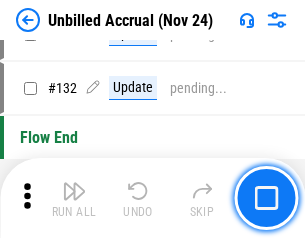 scroll, scrollTop: 5957, scrollLeft: 0, axis: vertical 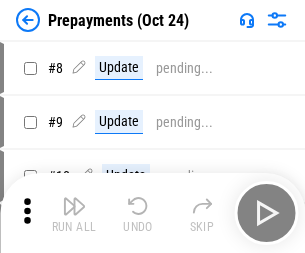 click at bounding box center (74, 206) 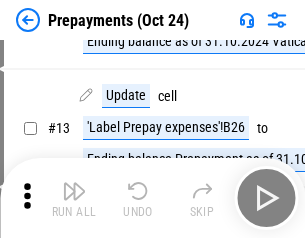 scroll, scrollTop: 125, scrollLeft: 0, axis: vertical 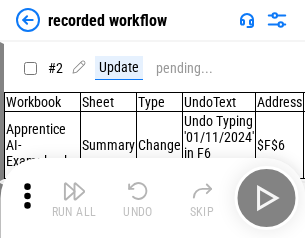 click at bounding box center (74, 191) 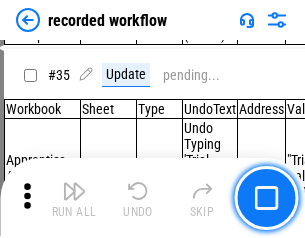 scroll, scrollTop: 6251, scrollLeft: 0, axis: vertical 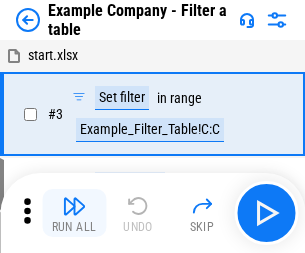 click at bounding box center [74, 206] 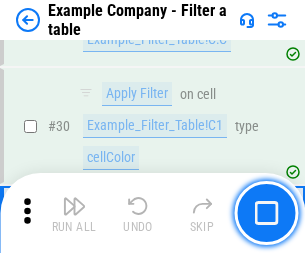 scroll, scrollTop: 1830, scrollLeft: 0, axis: vertical 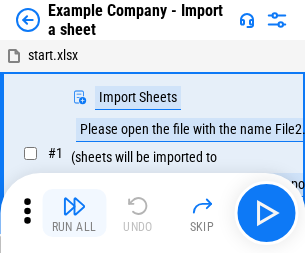 click at bounding box center [74, 206] 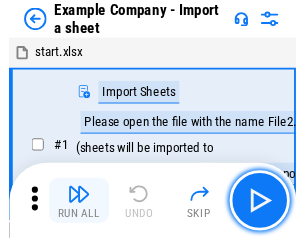 scroll, scrollTop: 31, scrollLeft: 0, axis: vertical 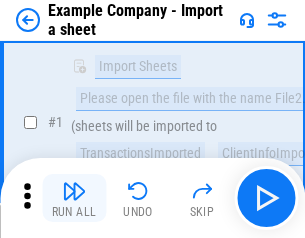 click at bounding box center [74, 191] 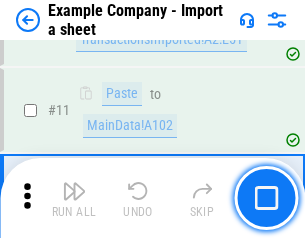 scroll, scrollTop: 442, scrollLeft: 0, axis: vertical 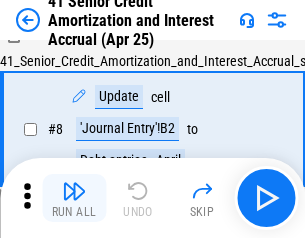 click at bounding box center [74, 191] 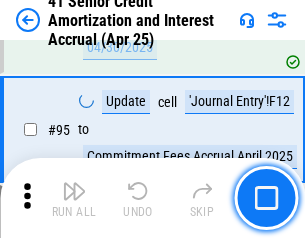 scroll, scrollTop: 1584, scrollLeft: 0, axis: vertical 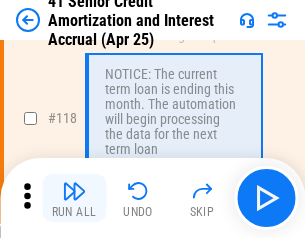 click at bounding box center [74, 191] 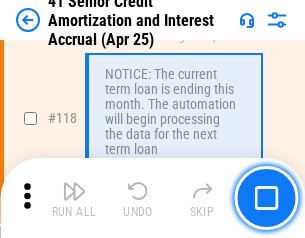 scroll, scrollTop: 1887, scrollLeft: 0, axis: vertical 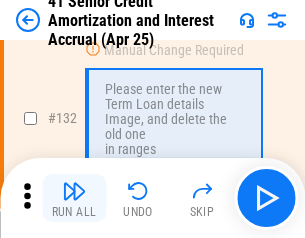 click at bounding box center (74, 191) 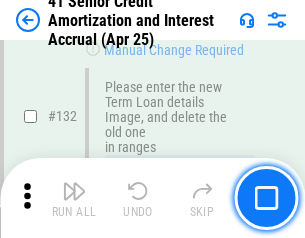 scroll, scrollTop: 2090, scrollLeft: 0, axis: vertical 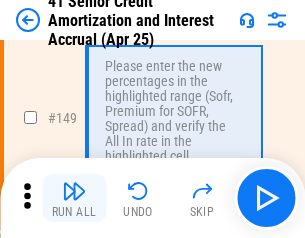 click at bounding box center [74, 191] 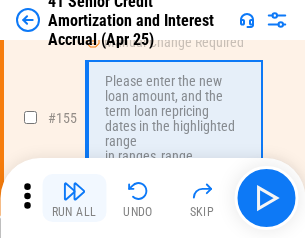 click at bounding box center [74, 191] 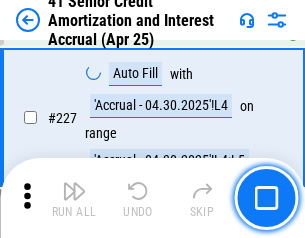 scroll, scrollTop: 4479, scrollLeft: 0, axis: vertical 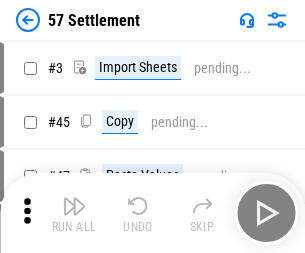 click at bounding box center [74, 206] 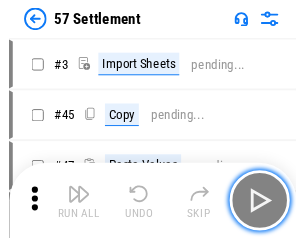 scroll, scrollTop: 19, scrollLeft: 0, axis: vertical 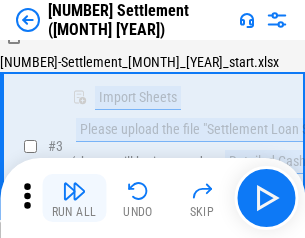 click at bounding box center (74, 191) 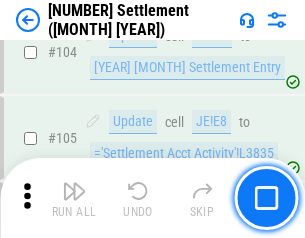 scroll, scrollTop: 1263, scrollLeft: 0, axis: vertical 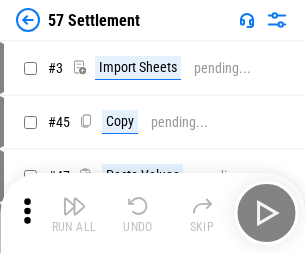 click at bounding box center [74, 206] 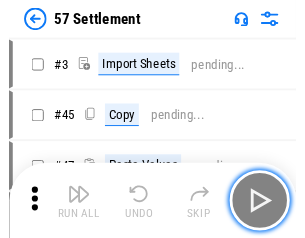 scroll, scrollTop: 19, scrollLeft: 0, axis: vertical 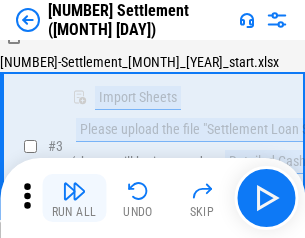 click at bounding box center (74, 191) 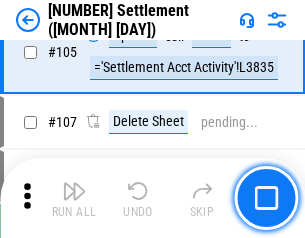 scroll, scrollTop: 1263, scrollLeft: 0, axis: vertical 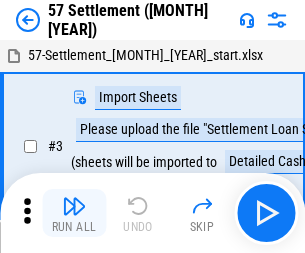 click at bounding box center (74, 206) 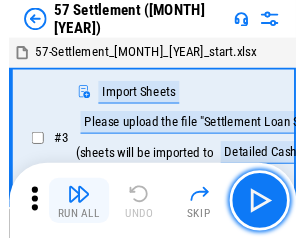 scroll, scrollTop: 19, scrollLeft: 0, axis: vertical 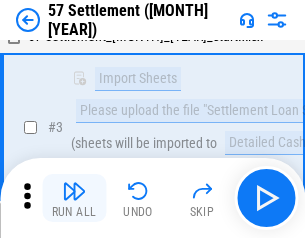 click at bounding box center (74, 191) 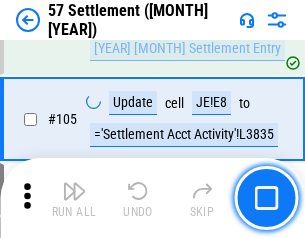 scroll, scrollTop: 1263, scrollLeft: 0, axis: vertical 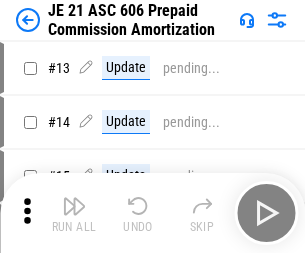 click at bounding box center (74, 206) 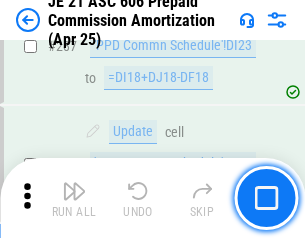 scroll, scrollTop: 3680, scrollLeft: 0, axis: vertical 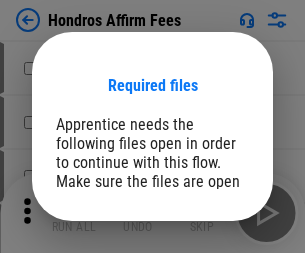 click on "Open" at bounding box center [209, 268] 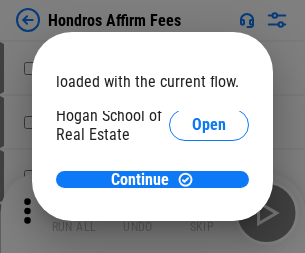 click on "Open" at bounding box center [209, 221] 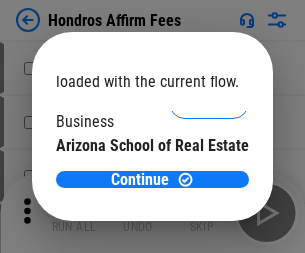 click on "Open" at bounding box center [209, 195] 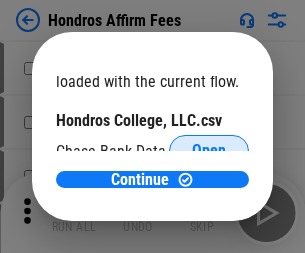 click on "Open" at bounding box center [209, 151] 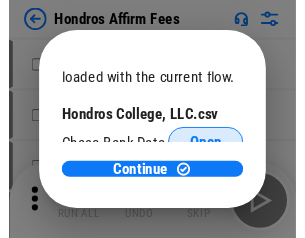 scroll, scrollTop: 314, scrollLeft: 0, axis: vertical 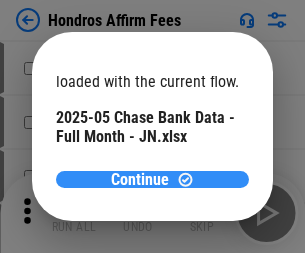 click on "Continue" at bounding box center [140, 180] 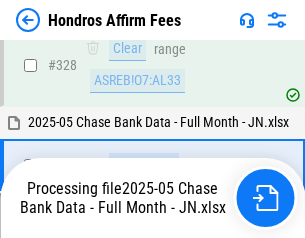 scroll, scrollTop: 4257, scrollLeft: 0, axis: vertical 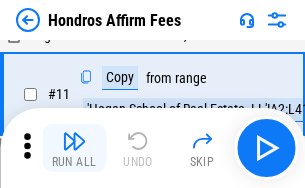 click at bounding box center [74, 141] 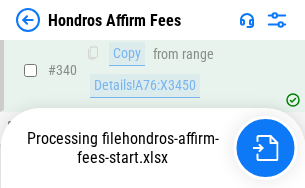 scroll, scrollTop: 4468, scrollLeft: 0, axis: vertical 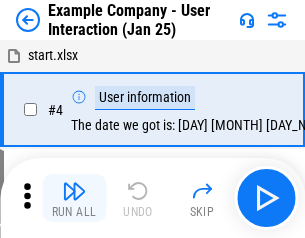 click at bounding box center (74, 191) 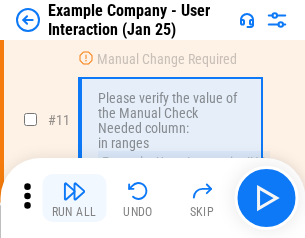 click at bounding box center [74, 191] 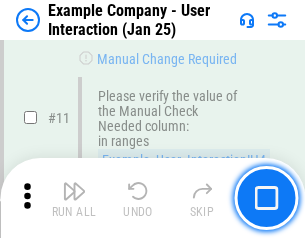scroll, scrollTop: 433, scrollLeft: 0, axis: vertical 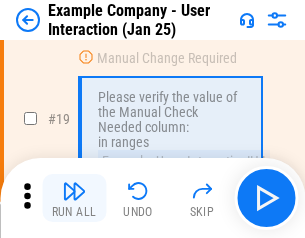 click at bounding box center [74, 191] 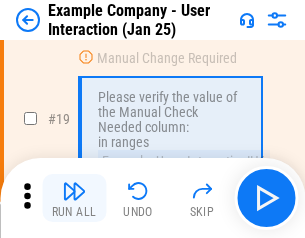 click at bounding box center [74, 191] 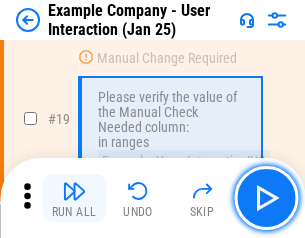 click at bounding box center [74, 191] 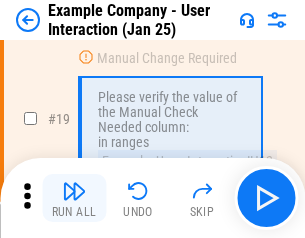 click at bounding box center [74, 191] 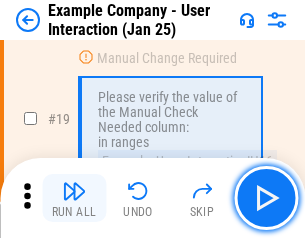 click at bounding box center [74, 191] 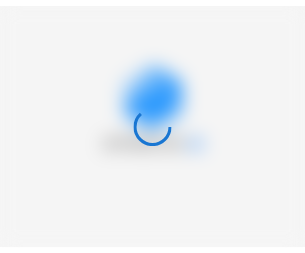 scroll, scrollTop: 0, scrollLeft: 0, axis: both 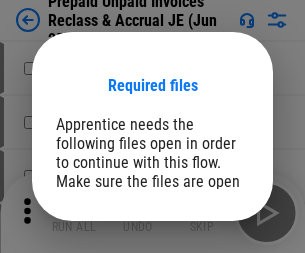 click on "Open" at bounding box center [209, 278] 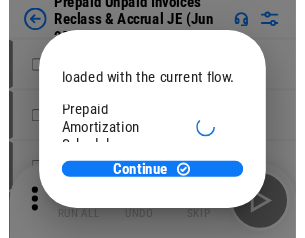 scroll, scrollTop: 119, scrollLeft: 0, axis: vertical 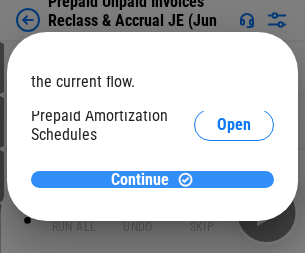 click on "Continue" at bounding box center [140, 180] 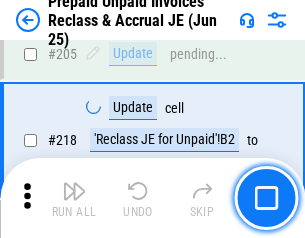 scroll, scrollTop: 2592, scrollLeft: 0, axis: vertical 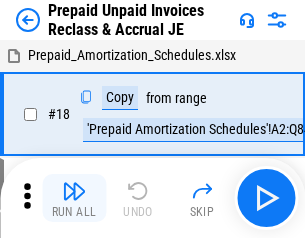 click at bounding box center [74, 191] 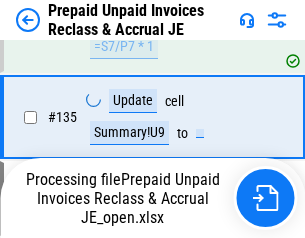 scroll, scrollTop: 2592, scrollLeft: 0, axis: vertical 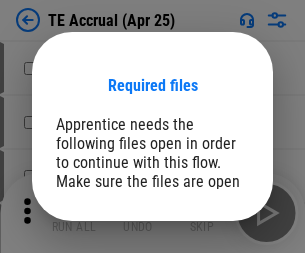 click on "Open" at bounding box center [209, 287] 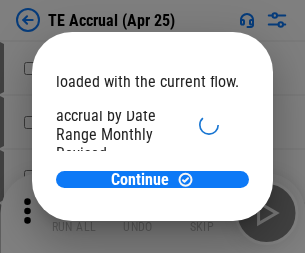 scroll, scrollTop: 119, scrollLeft: 0, axis: vertical 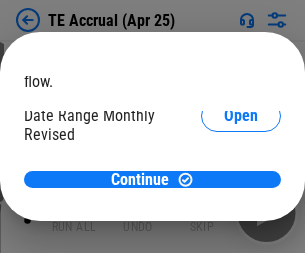 click on "Open" at bounding box center (241, 192) 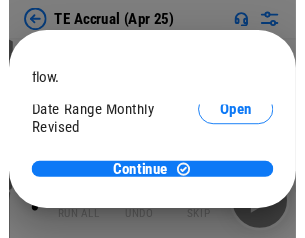 scroll, scrollTop: 93, scrollLeft: 0, axis: vertical 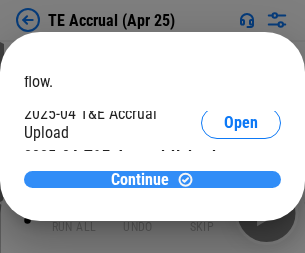 click on "Continue" at bounding box center (140, 180) 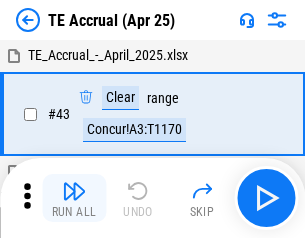 click at bounding box center (74, 191) 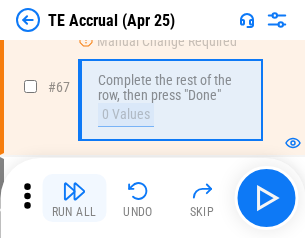 click at bounding box center (74, 191) 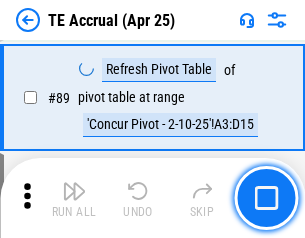 scroll, scrollTop: 1663, scrollLeft: 0, axis: vertical 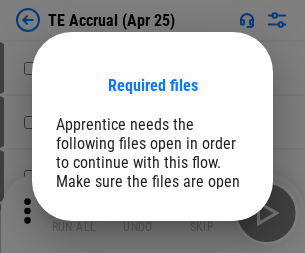 click on "Open" at bounding box center (209, 287) 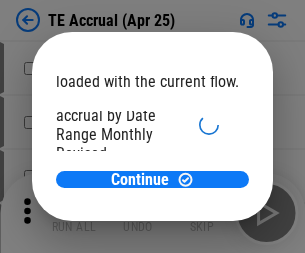 scroll, scrollTop: 119, scrollLeft: 0, axis: vertical 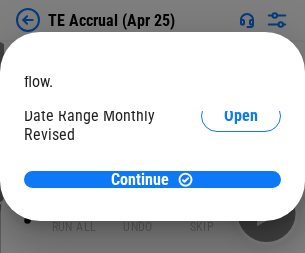 click on "Open" at bounding box center (241, 192) 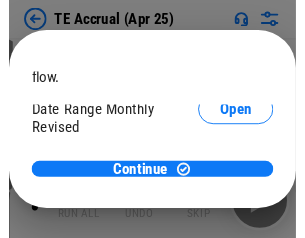 scroll, scrollTop: 93, scrollLeft: 0, axis: vertical 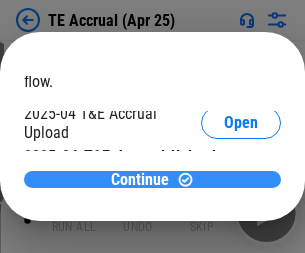 click on "Continue" at bounding box center (140, 180) 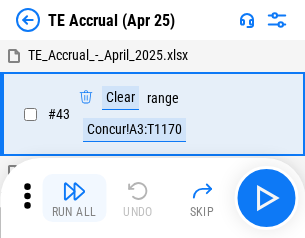 click at bounding box center (74, 191) 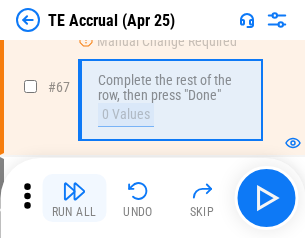 click at bounding box center (74, 191) 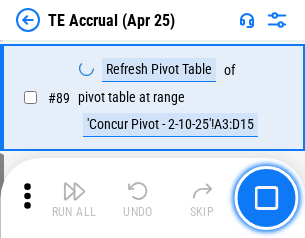 scroll, scrollTop: 1663, scrollLeft: 0, axis: vertical 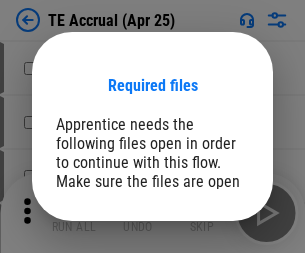 click on "Open" at bounding box center [209, 287] 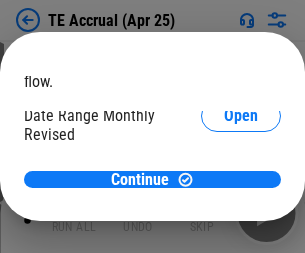 scroll, scrollTop: 119, scrollLeft: 0, axis: vertical 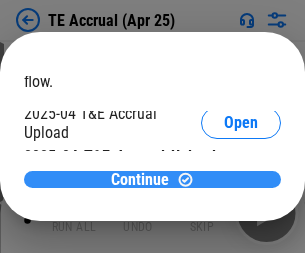 click on "Continue" at bounding box center (140, 180) 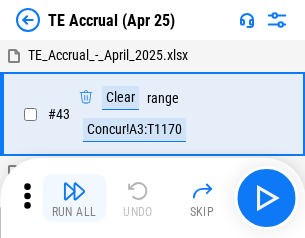 click at bounding box center (74, 191) 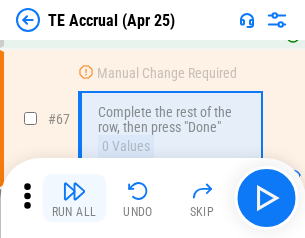 click at bounding box center (74, 191) 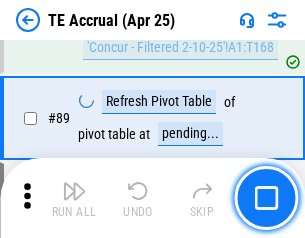 scroll, scrollTop: 1663, scrollLeft: 0, axis: vertical 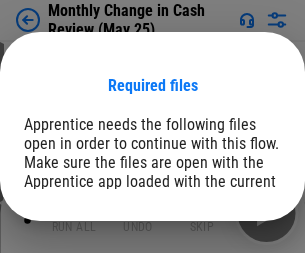 click on "Open" at bounding box center [241, 246] 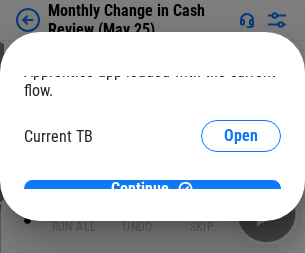 click on "Open" at bounding box center (241, 197) 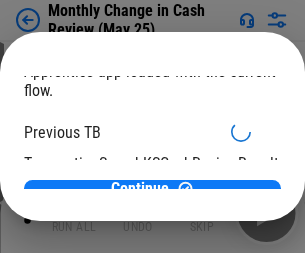 scroll, scrollTop: 65, scrollLeft: 0, axis: vertical 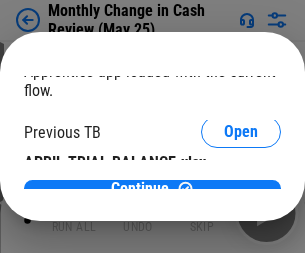 click on "Open" at bounding box center [326, 193] 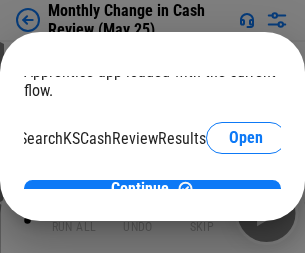 scroll, scrollTop: 126, scrollLeft: 80, axis: both 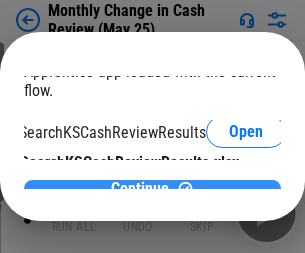 click on "Continue" at bounding box center [140, 189] 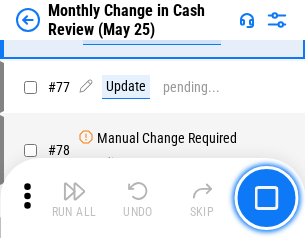 scroll, scrollTop: 1431, scrollLeft: 0, axis: vertical 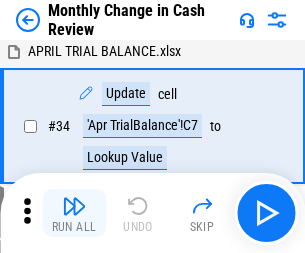 click at bounding box center [74, 206] 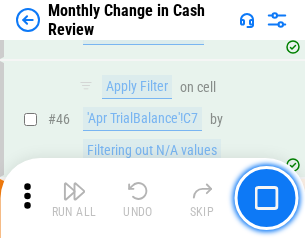 scroll, scrollTop: 656, scrollLeft: 0, axis: vertical 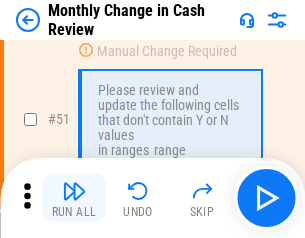 click at bounding box center (74, 191) 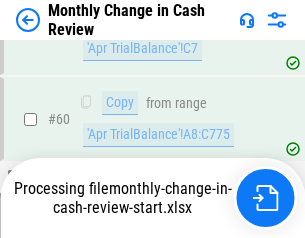 scroll, scrollTop: 1431, scrollLeft: 0, axis: vertical 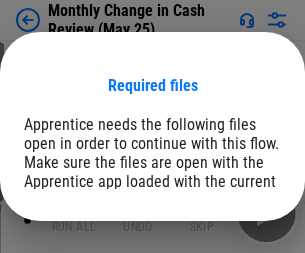 click on "Open" at bounding box center [241, 246] 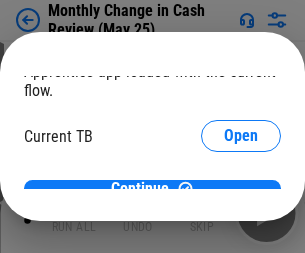 click on "Open" at bounding box center (241, 197) 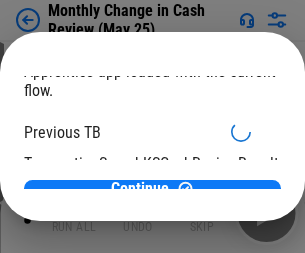 scroll, scrollTop: 65, scrollLeft: 0, axis: vertical 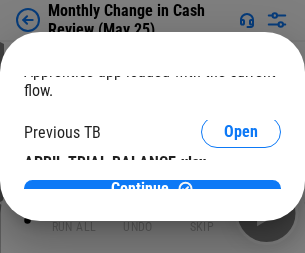 click on "Open" at bounding box center (326, 193) 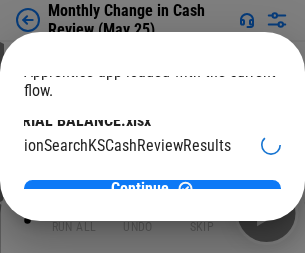 scroll, scrollTop: 126, scrollLeft: 80, axis: both 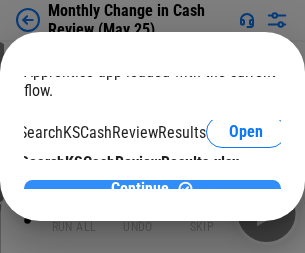 click on "Continue" at bounding box center (140, 189) 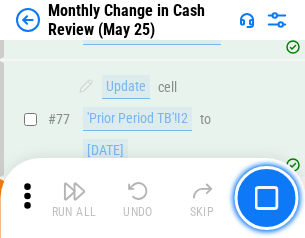scroll, scrollTop: 1431, scrollLeft: 0, axis: vertical 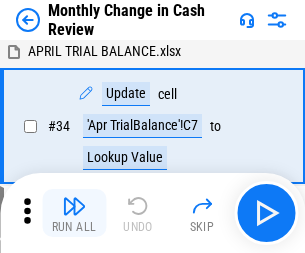 click at bounding box center [74, 206] 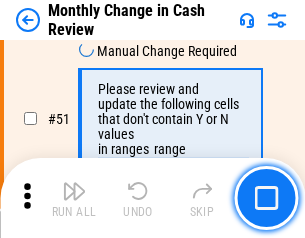 click at bounding box center [74, 191] 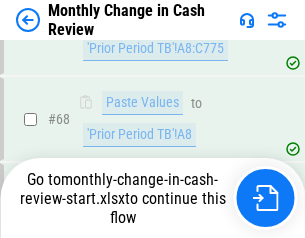 scroll, scrollTop: 1431, scrollLeft: 0, axis: vertical 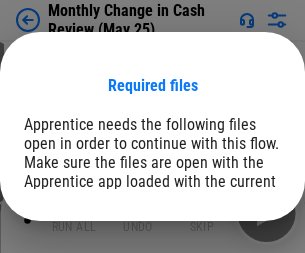 click on "Open" at bounding box center (241, 246) 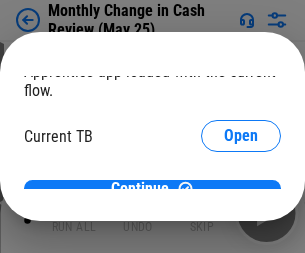click on "Open" at bounding box center (241, 197) 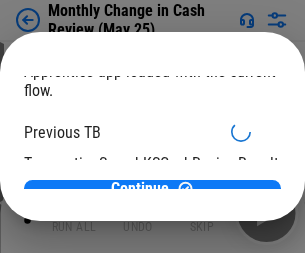 scroll, scrollTop: 65, scrollLeft: 0, axis: vertical 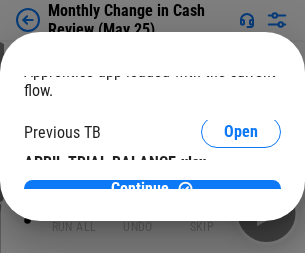 click on "Open" at bounding box center (326, 193) 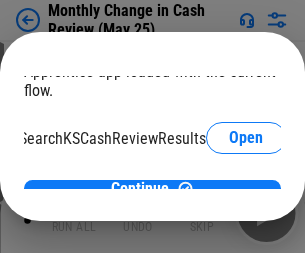 scroll, scrollTop: 126, scrollLeft: 80, axis: both 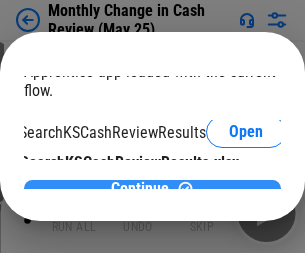 click on "Continue" at bounding box center [140, 189] 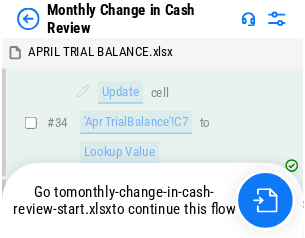 scroll, scrollTop: 1431, scrollLeft: 0, axis: vertical 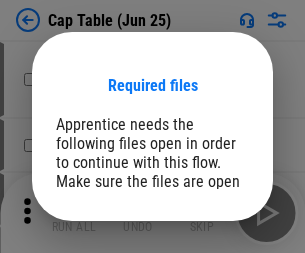 click on "Open" at bounding box center [209, 268] 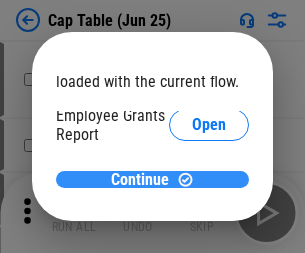 click on "Continue" at bounding box center [140, 180] 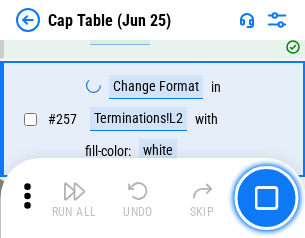scroll, scrollTop: 9188, scrollLeft: 0, axis: vertical 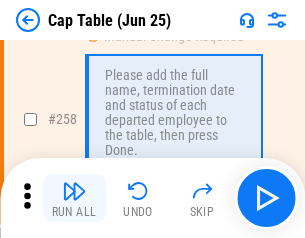 click at bounding box center [74, 191] 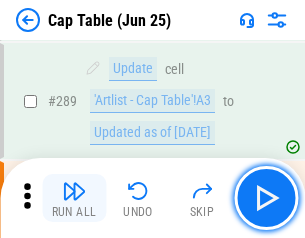 scroll, scrollTop: 10397, scrollLeft: 0, axis: vertical 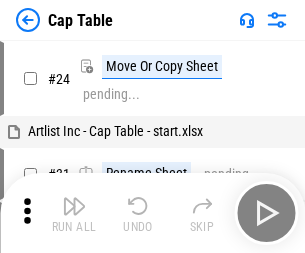 click at bounding box center [74, 206] 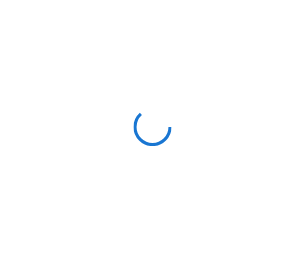 scroll, scrollTop: 0, scrollLeft: 0, axis: both 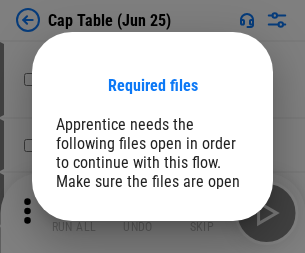 click on "Open" at bounding box center (209, 268) 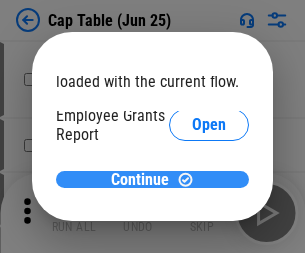 click on "Continue" at bounding box center (140, 180) 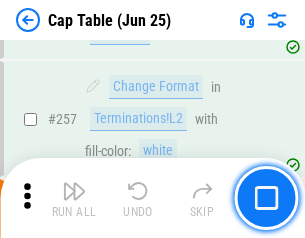 scroll, scrollTop: 9188, scrollLeft: 0, axis: vertical 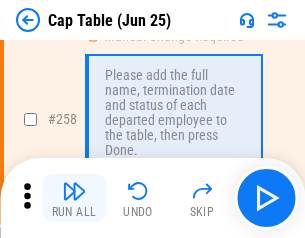 click at bounding box center [74, 191] 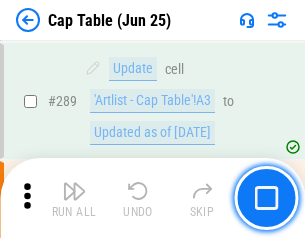 scroll, scrollTop: 10397, scrollLeft: 0, axis: vertical 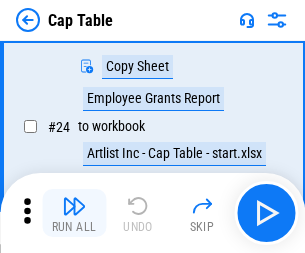 click at bounding box center (74, 206) 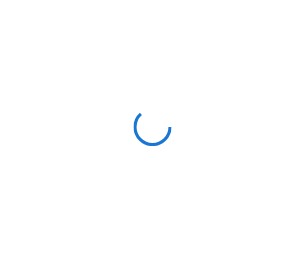 scroll, scrollTop: 0, scrollLeft: 0, axis: both 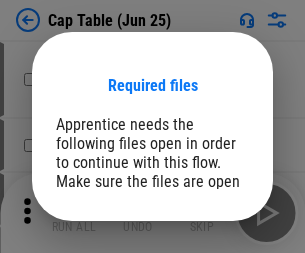 click on "Open" at bounding box center [209, 268] 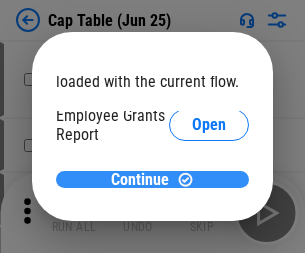 click on "Continue" at bounding box center (140, 180) 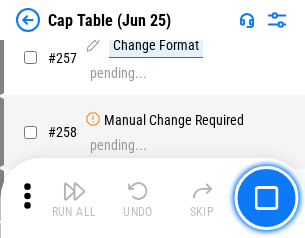 scroll, scrollTop: 9188, scrollLeft: 0, axis: vertical 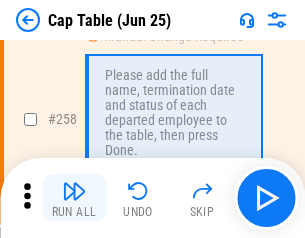 click at bounding box center [74, 191] 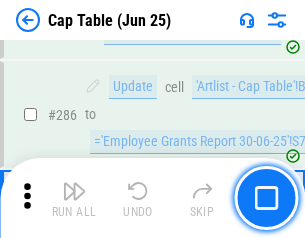 scroll, scrollTop: 10397, scrollLeft: 0, axis: vertical 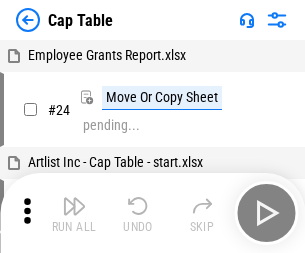 click at bounding box center (74, 206) 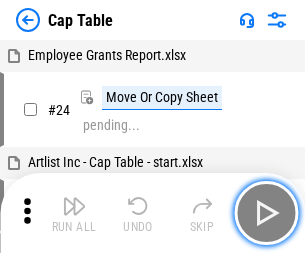 scroll, scrollTop: 31, scrollLeft: 0, axis: vertical 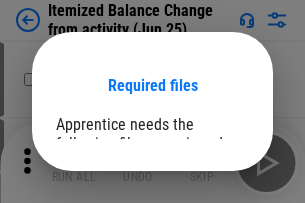 click on "Open" at bounding box center (209, 278) 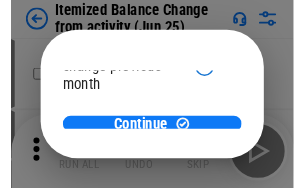 scroll, scrollTop: 146, scrollLeft: 0, axis: vertical 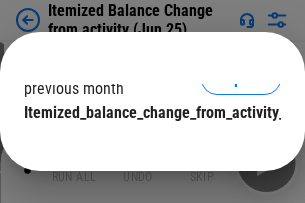 click on "Continue" at bounding box center [140, 153] 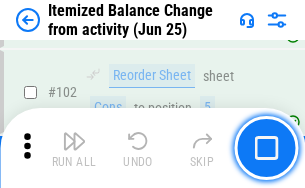 scroll, scrollTop: 3345, scrollLeft: 0, axis: vertical 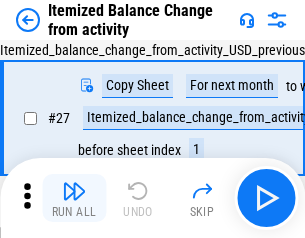 click at bounding box center (74, 191) 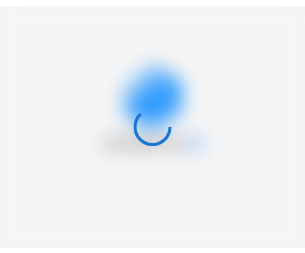 scroll, scrollTop: 0, scrollLeft: 0, axis: both 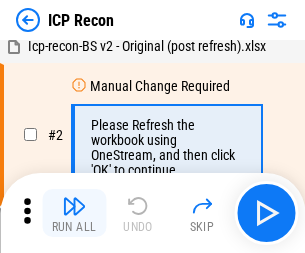 click at bounding box center (74, 206) 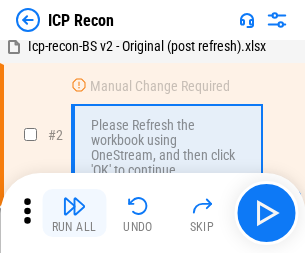 click at bounding box center [74, 206] 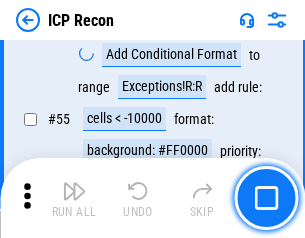 scroll, scrollTop: 1743, scrollLeft: 0, axis: vertical 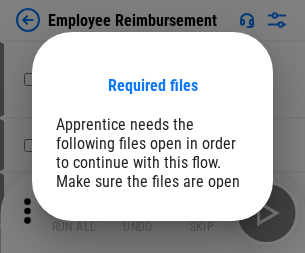 click on "Open" at bounding box center [209, 268] 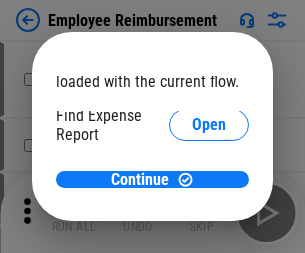 click on "Open" at bounding box center (209, 240) 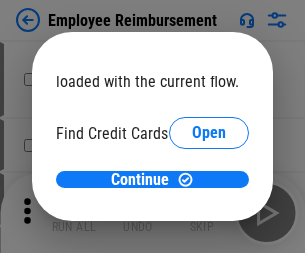 scroll, scrollTop: 119, scrollLeft: 0, axis: vertical 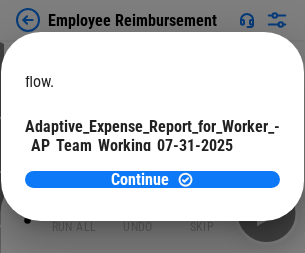 click on "Open" at bounding box center (240, 195) 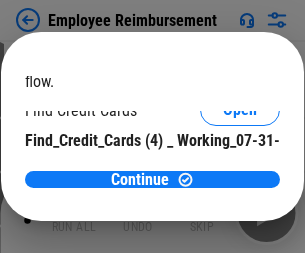 scroll, scrollTop: 208, scrollLeft: 0, axis: vertical 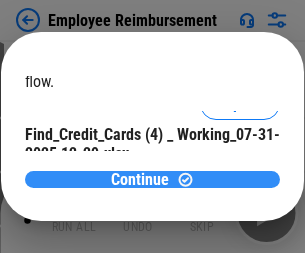 click on "Continue" at bounding box center (140, 180) 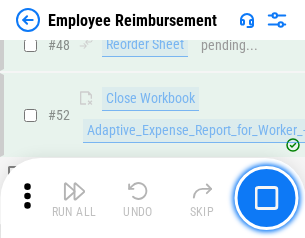 scroll, scrollTop: 1487, scrollLeft: 0, axis: vertical 